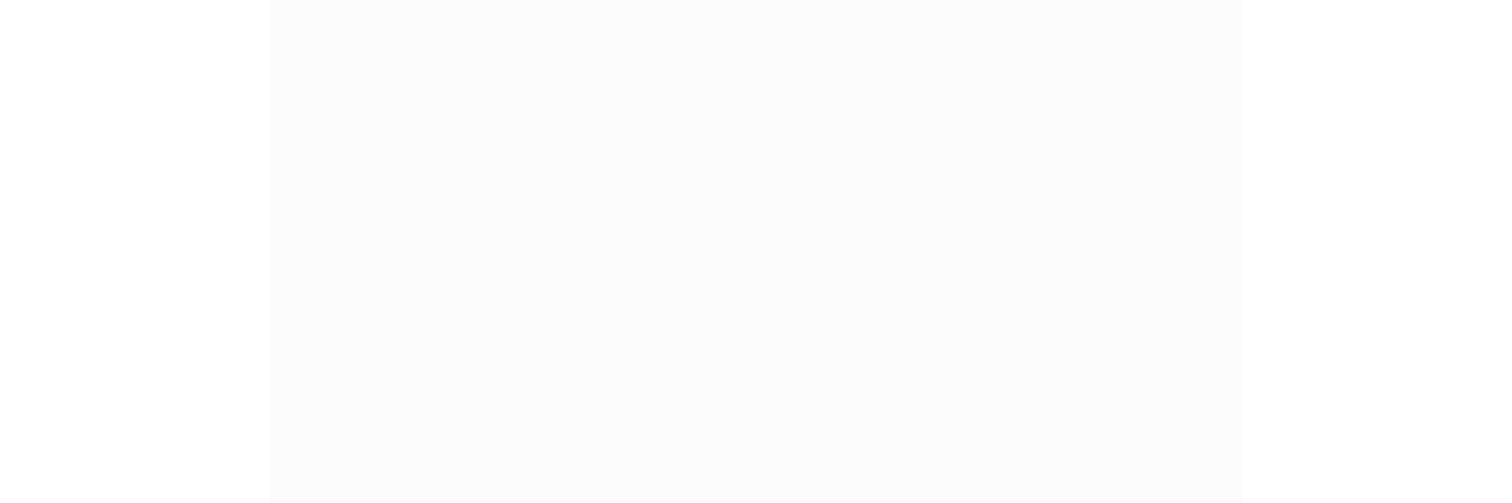 scroll, scrollTop: 0, scrollLeft: 0, axis: both 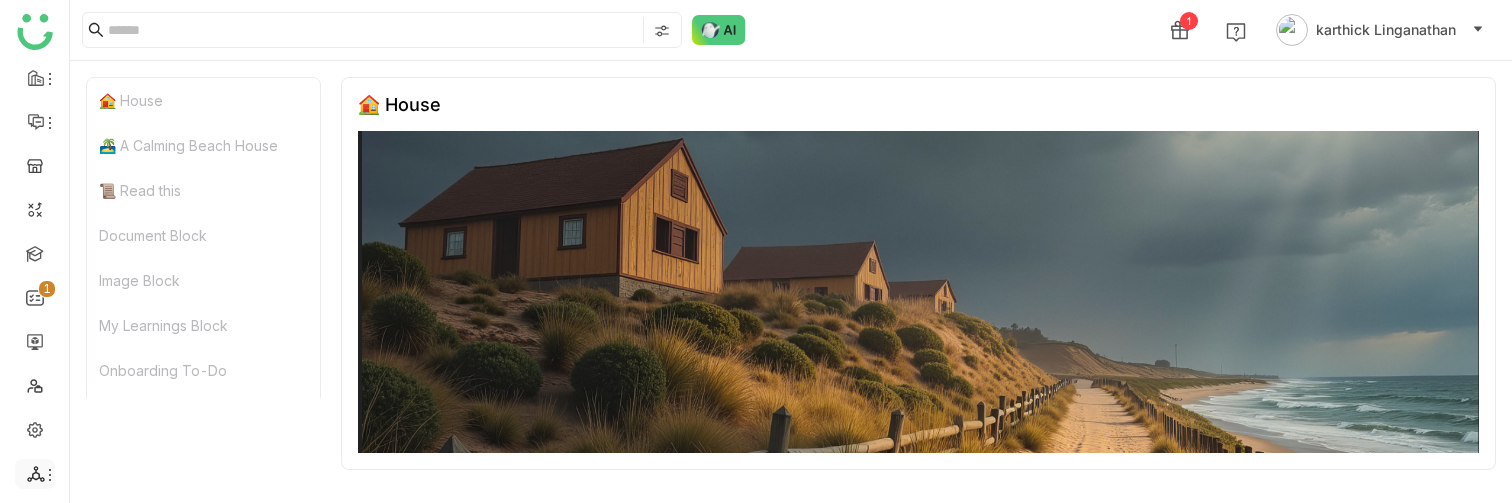 click 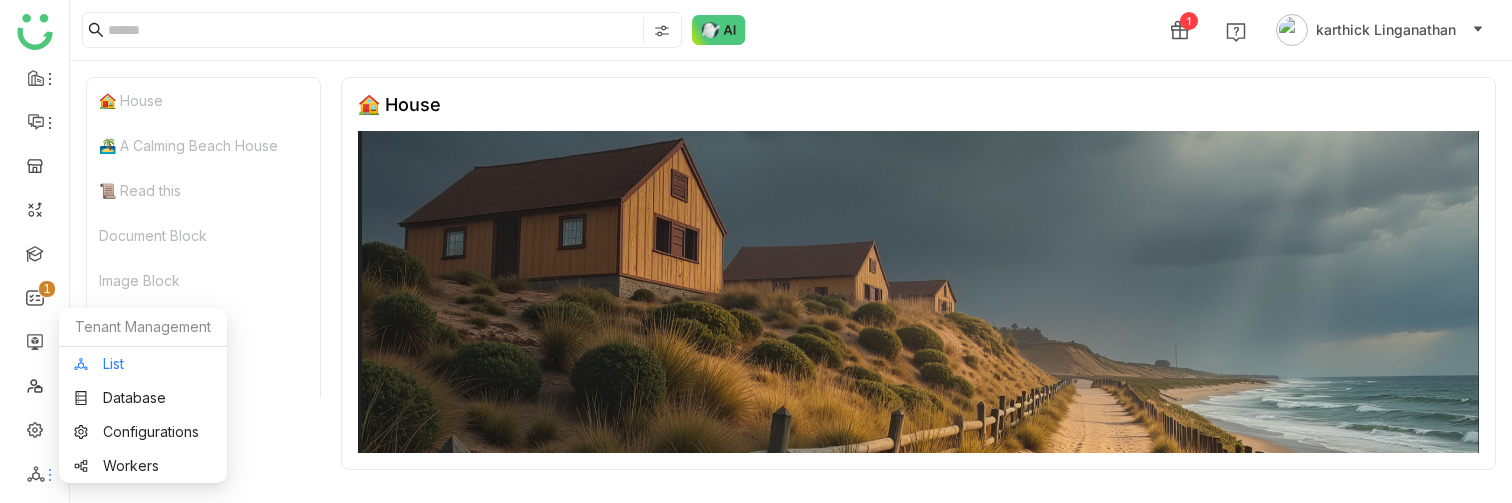 click on "List" at bounding box center [143, 364] 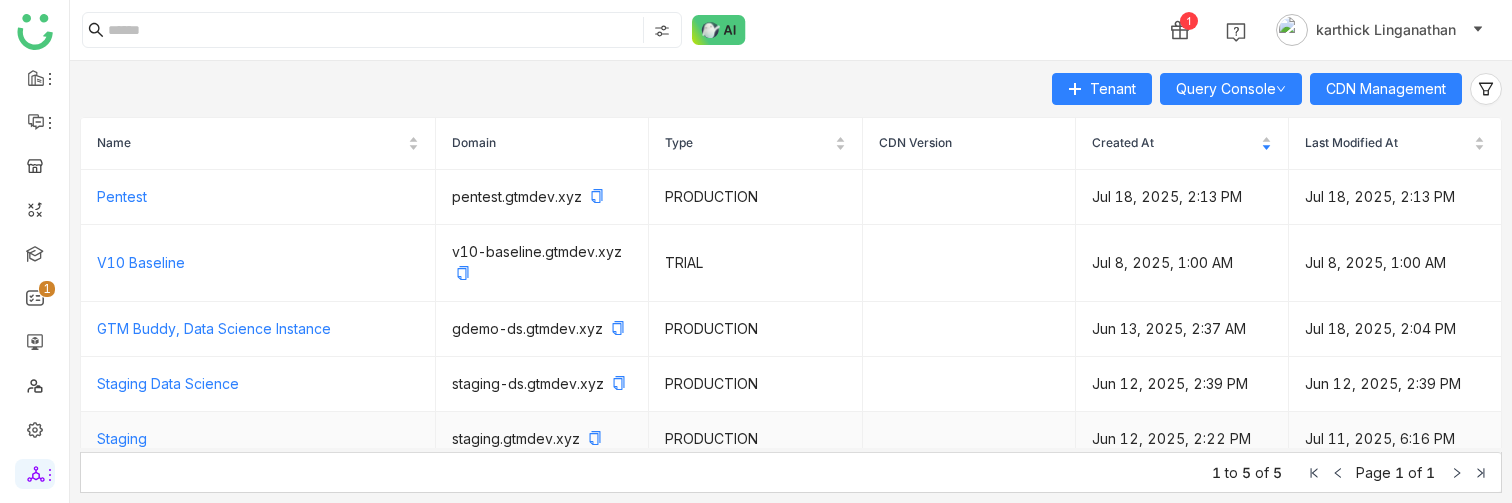click on "Staging" 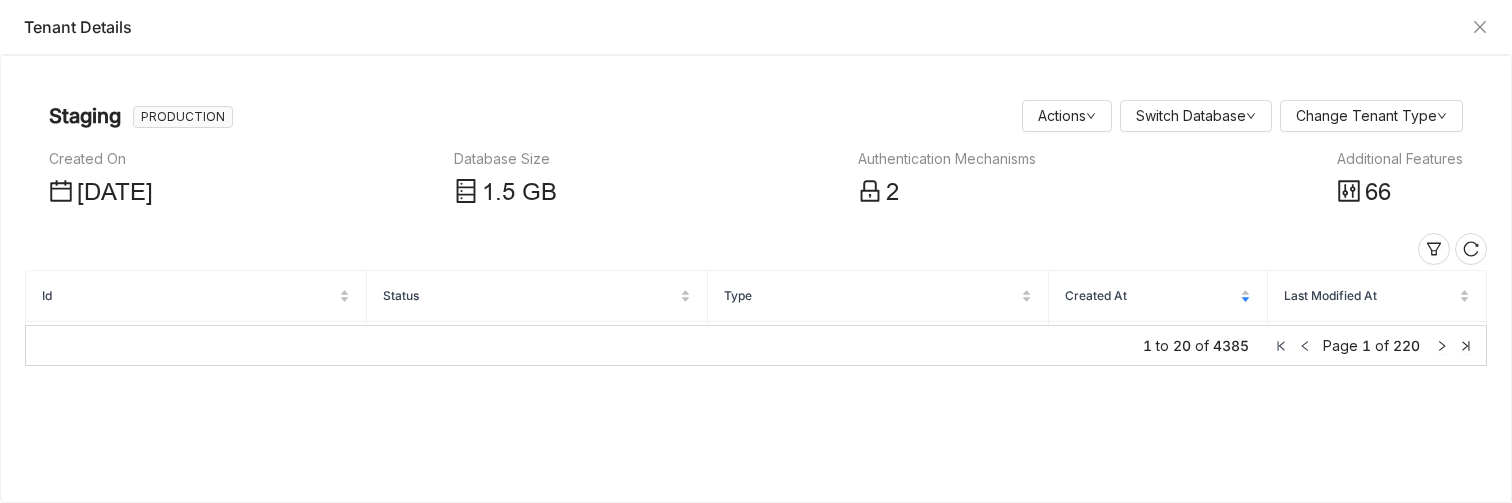 click 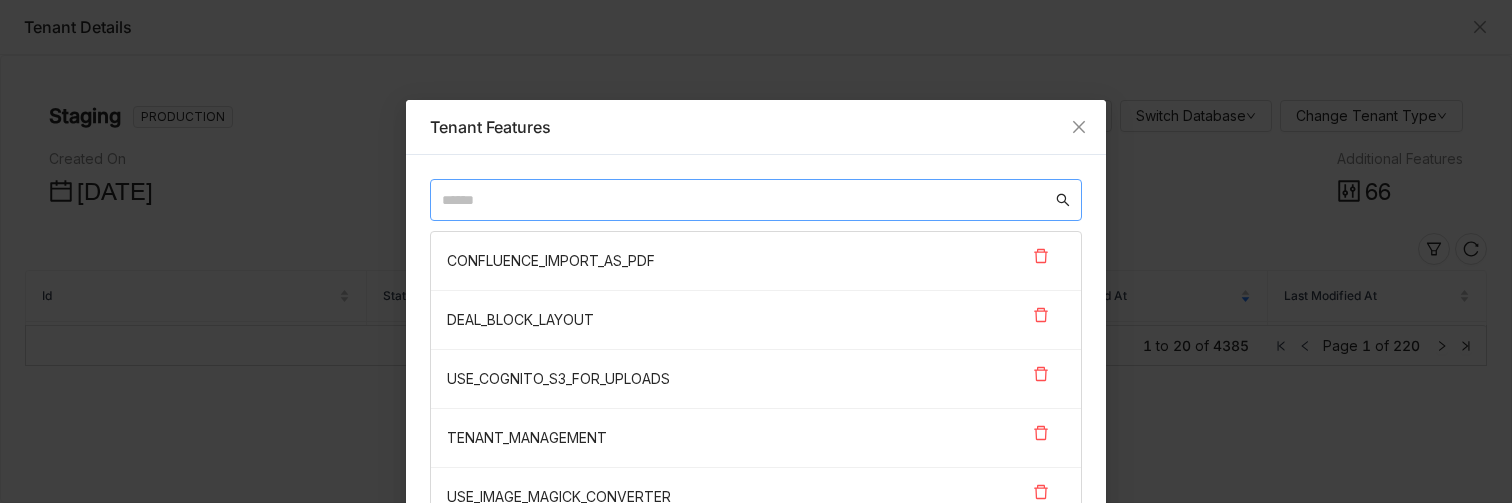 click at bounding box center (747, 200) 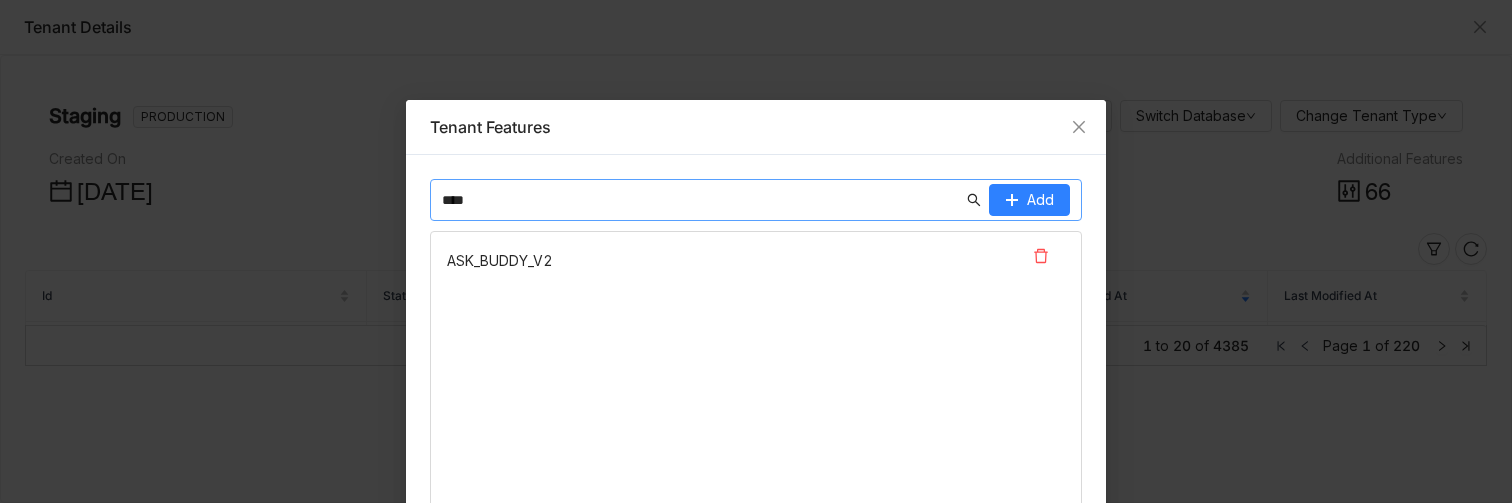type on "****" 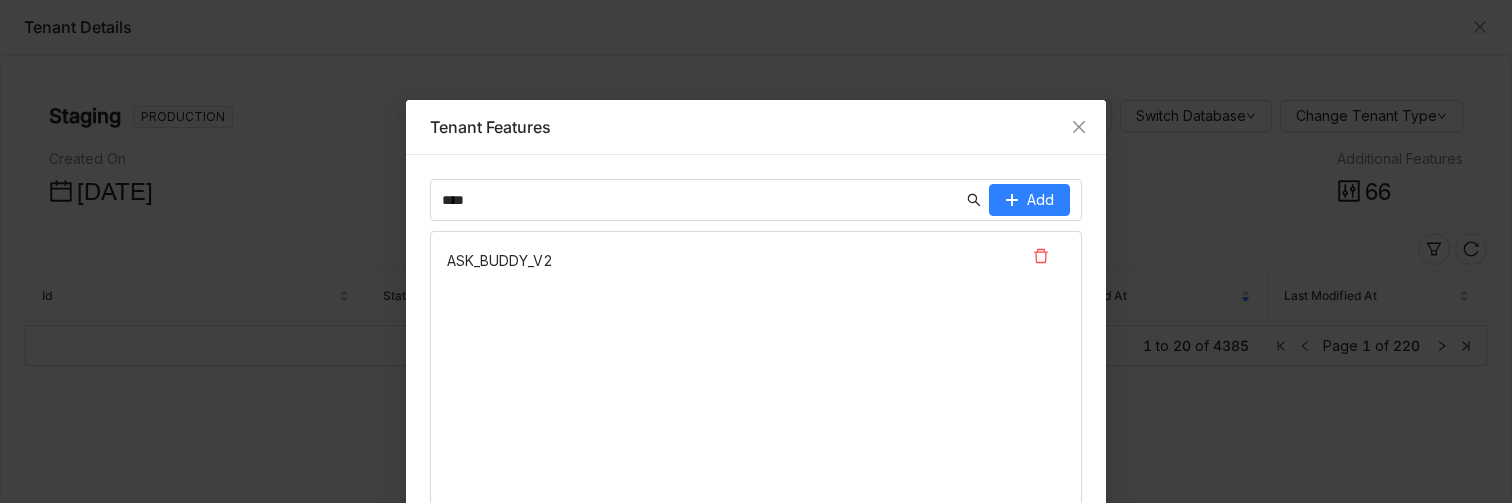 drag, startPoint x: 565, startPoint y: 258, endPoint x: 450, endPoint y: 263, distance: 115.10864 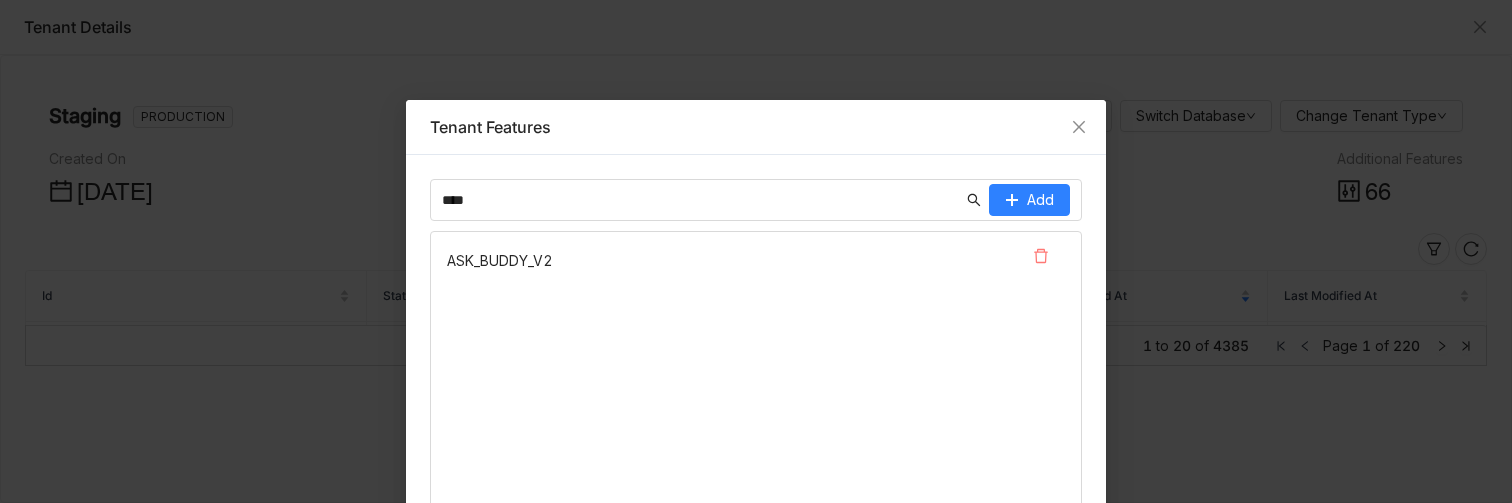 click 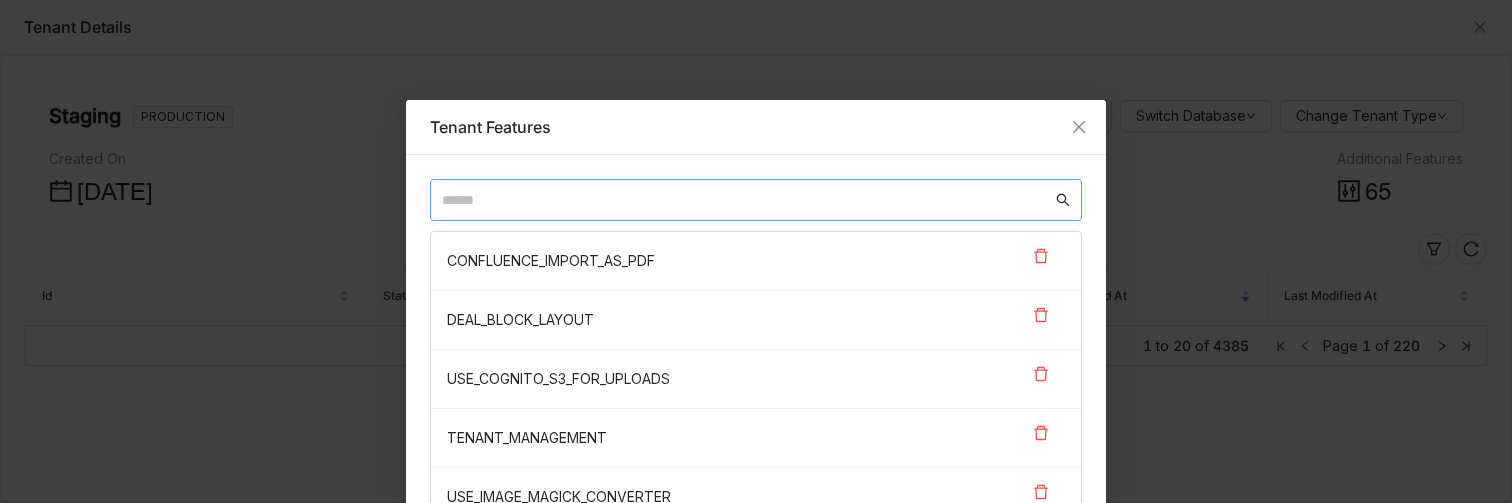 click at bounding box center [747, 200] 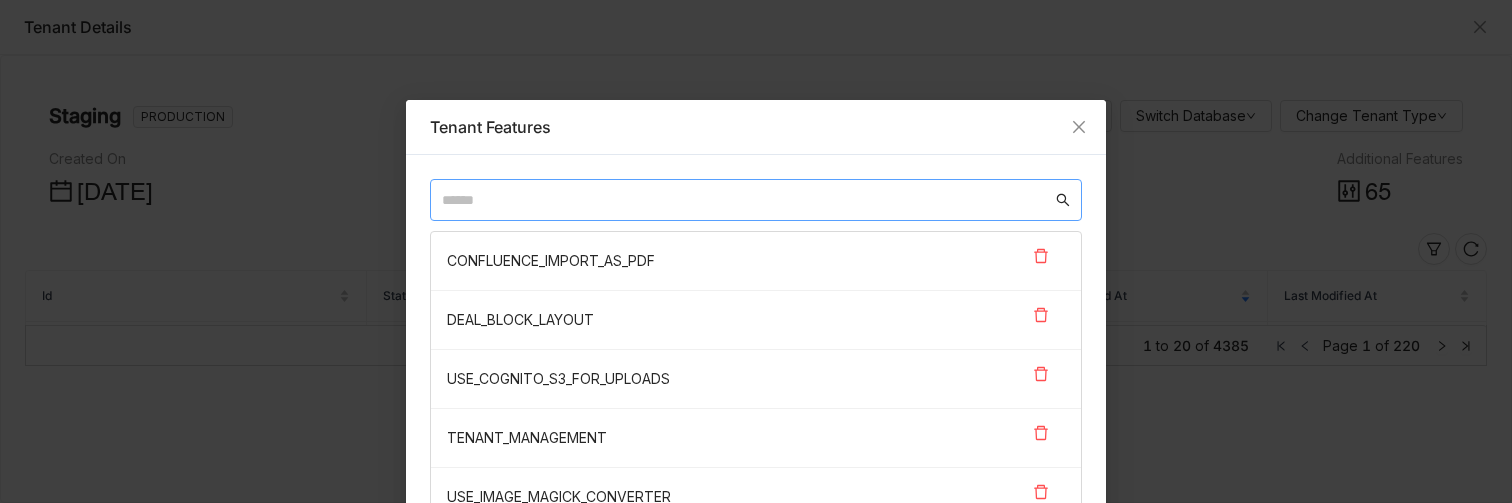 paste on "**********" 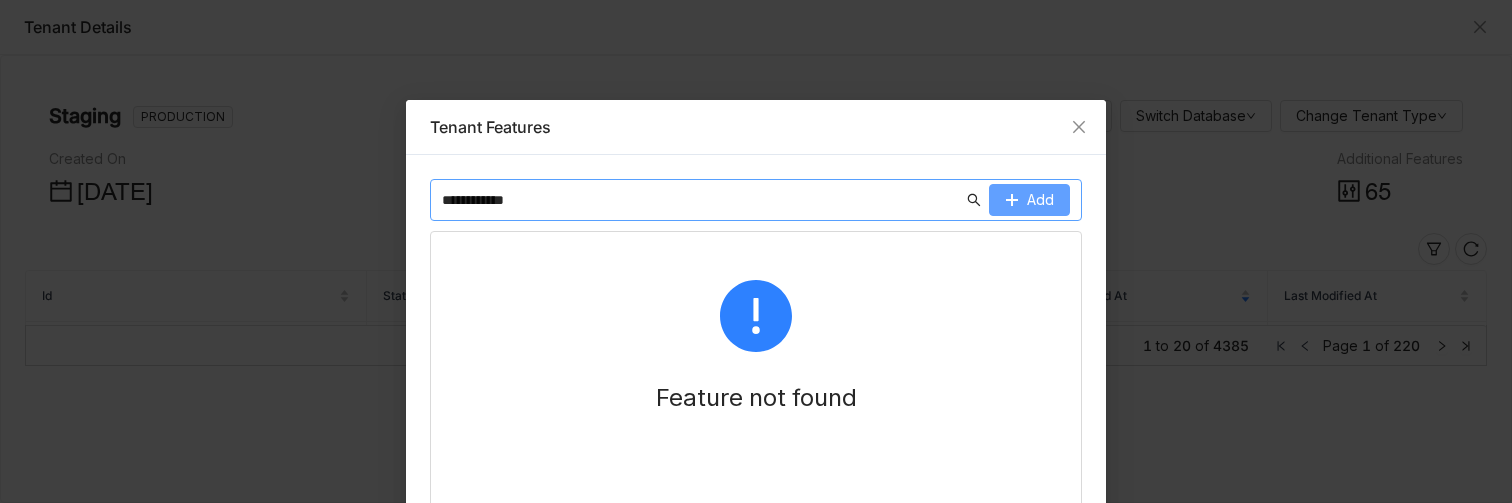 type on "**********" 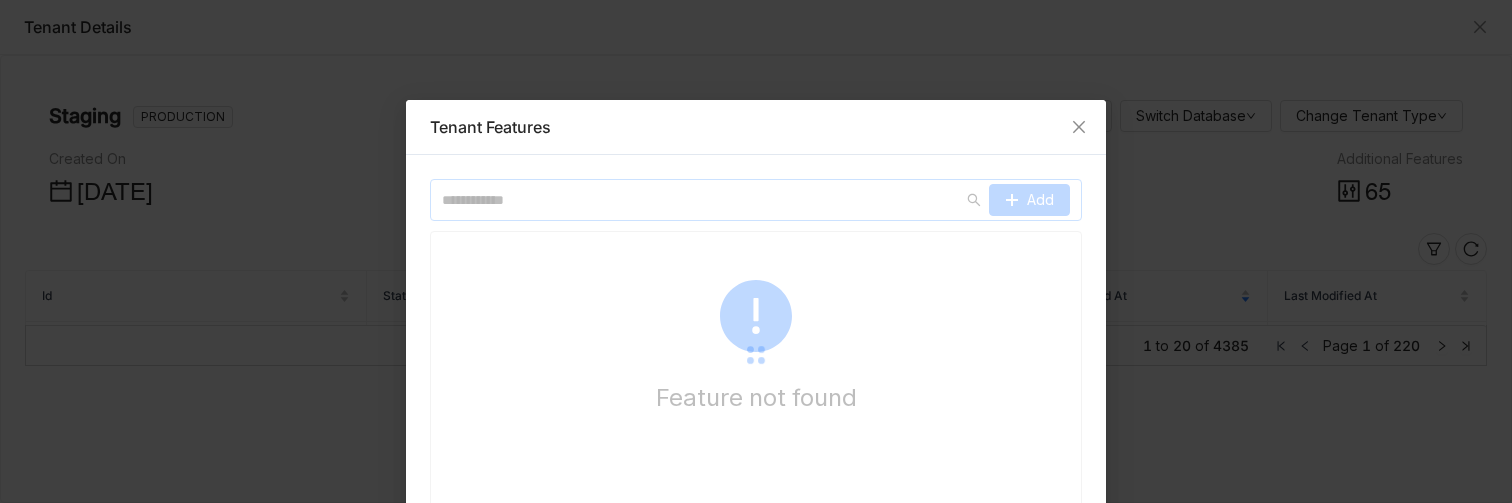 type 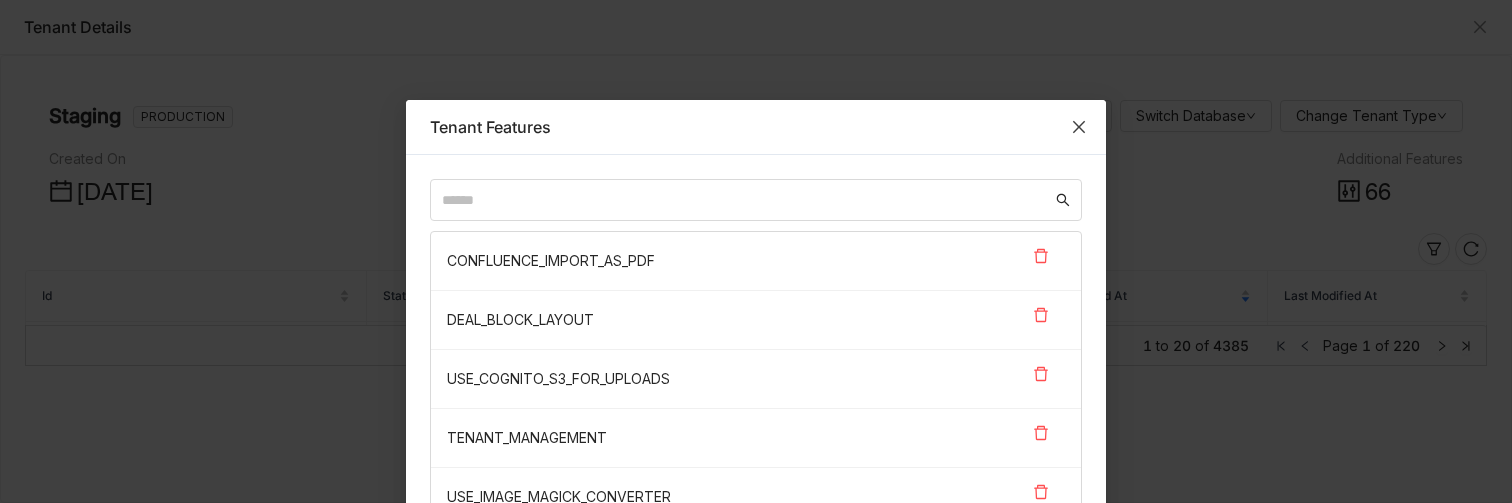 click 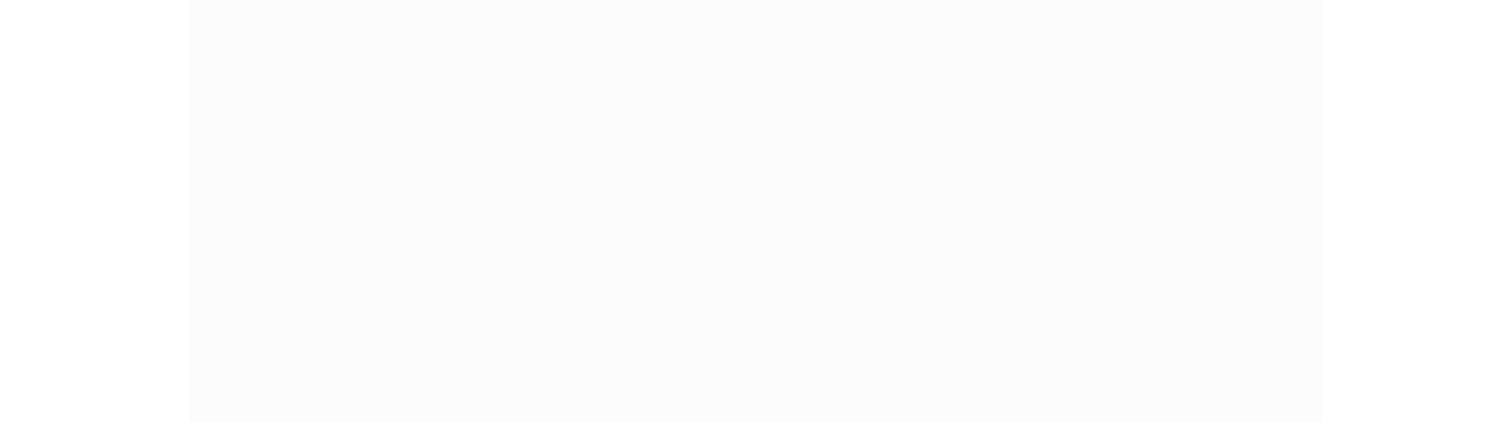 scroll, scrollTop: 0, scrollLeft: 0, axis: both 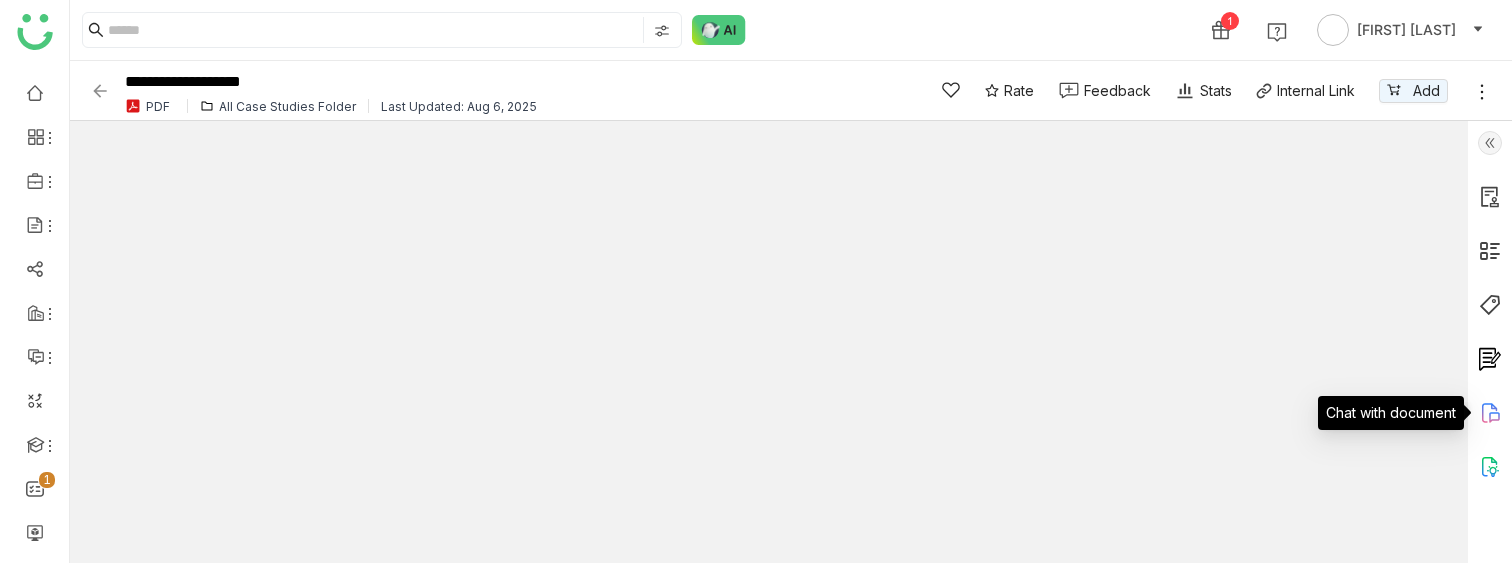 click 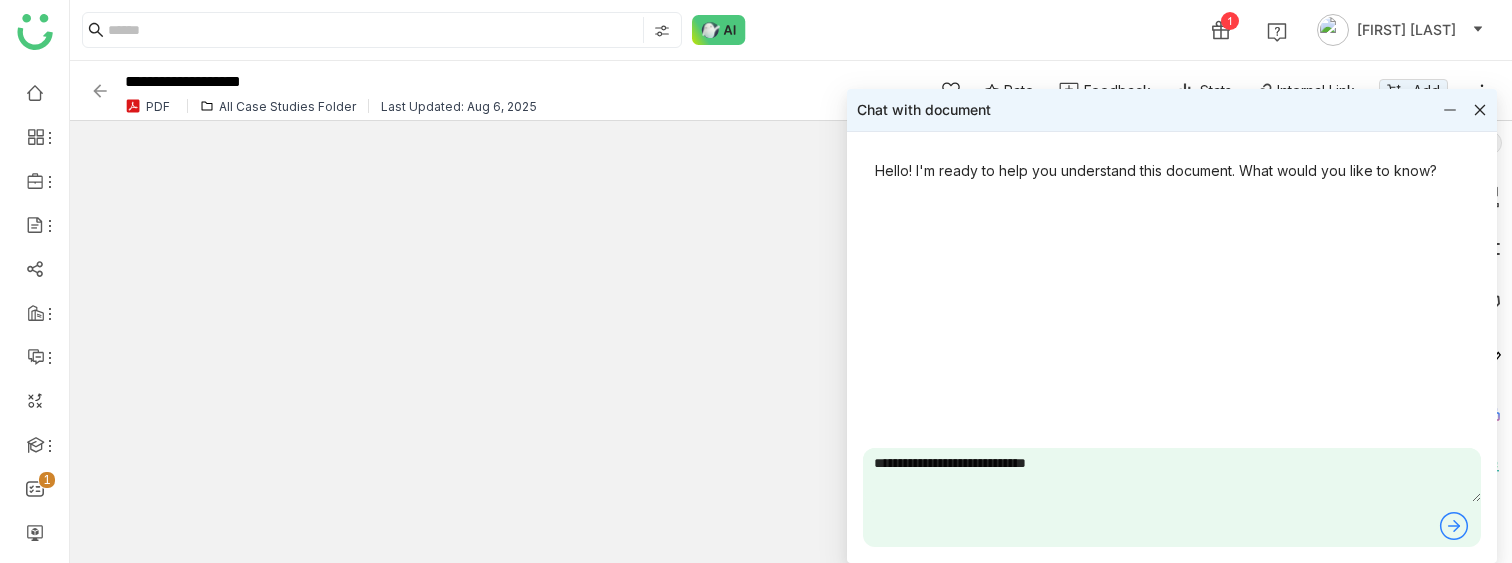 paste 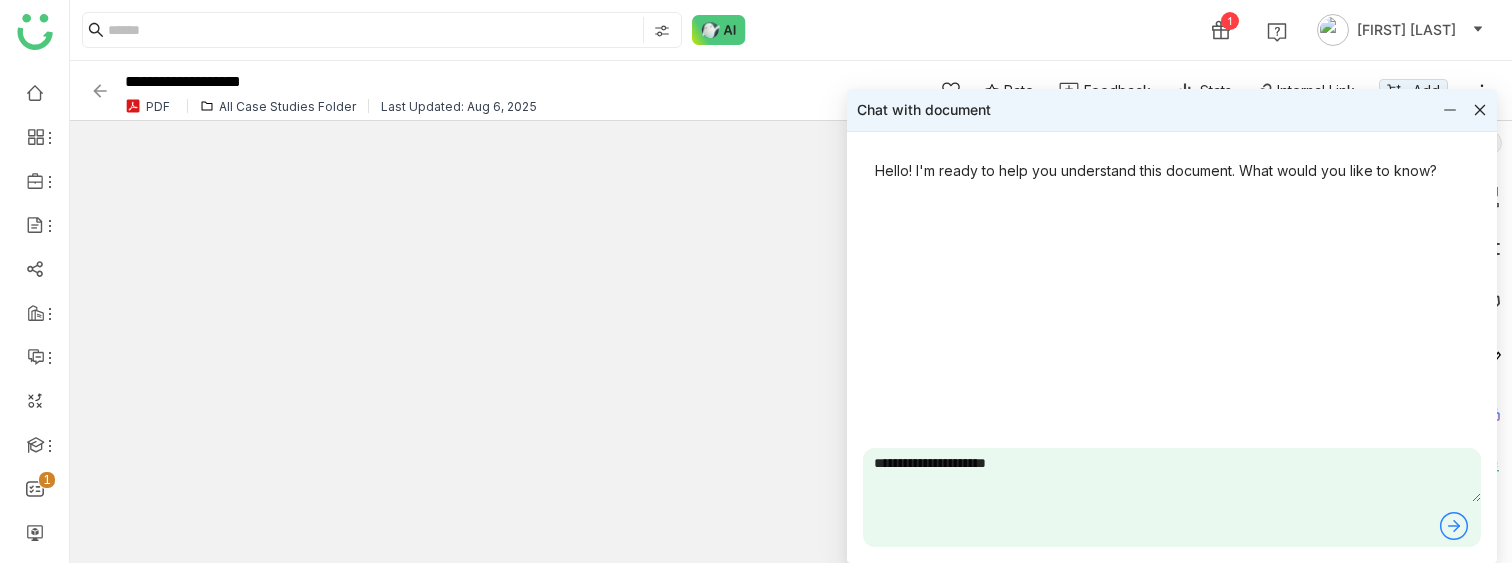 click on "**********" at bounding box center [1172, 475] 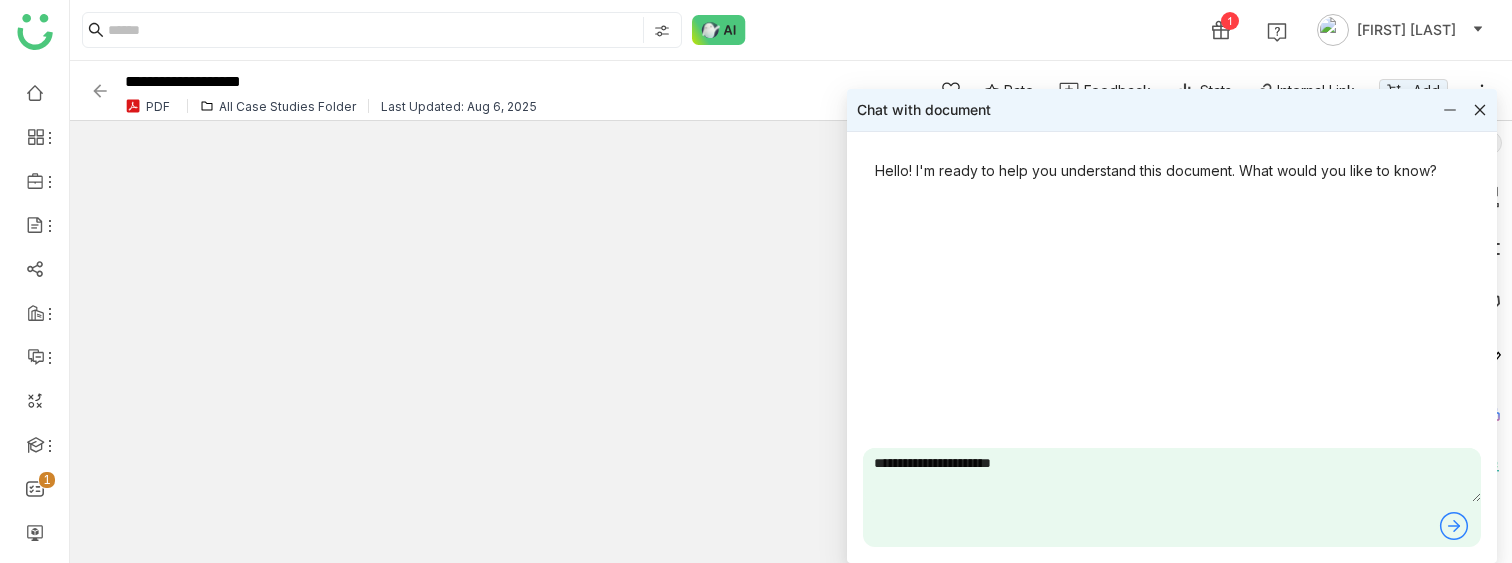 type on "**********" 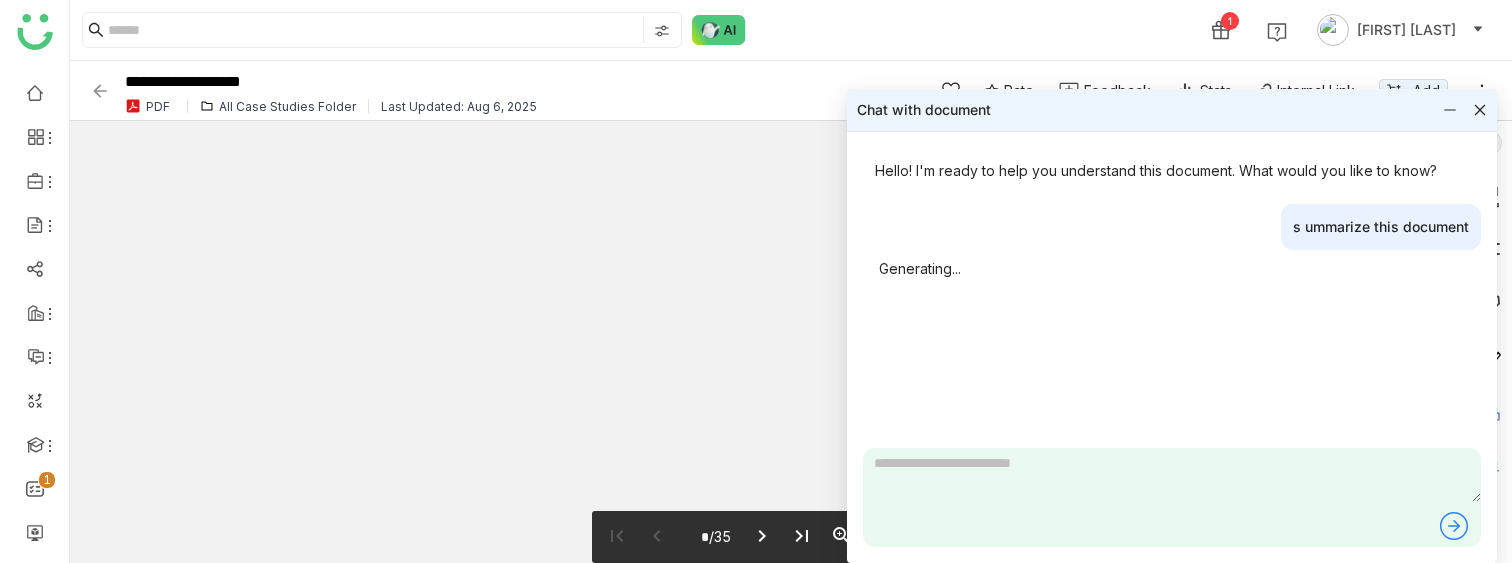 type 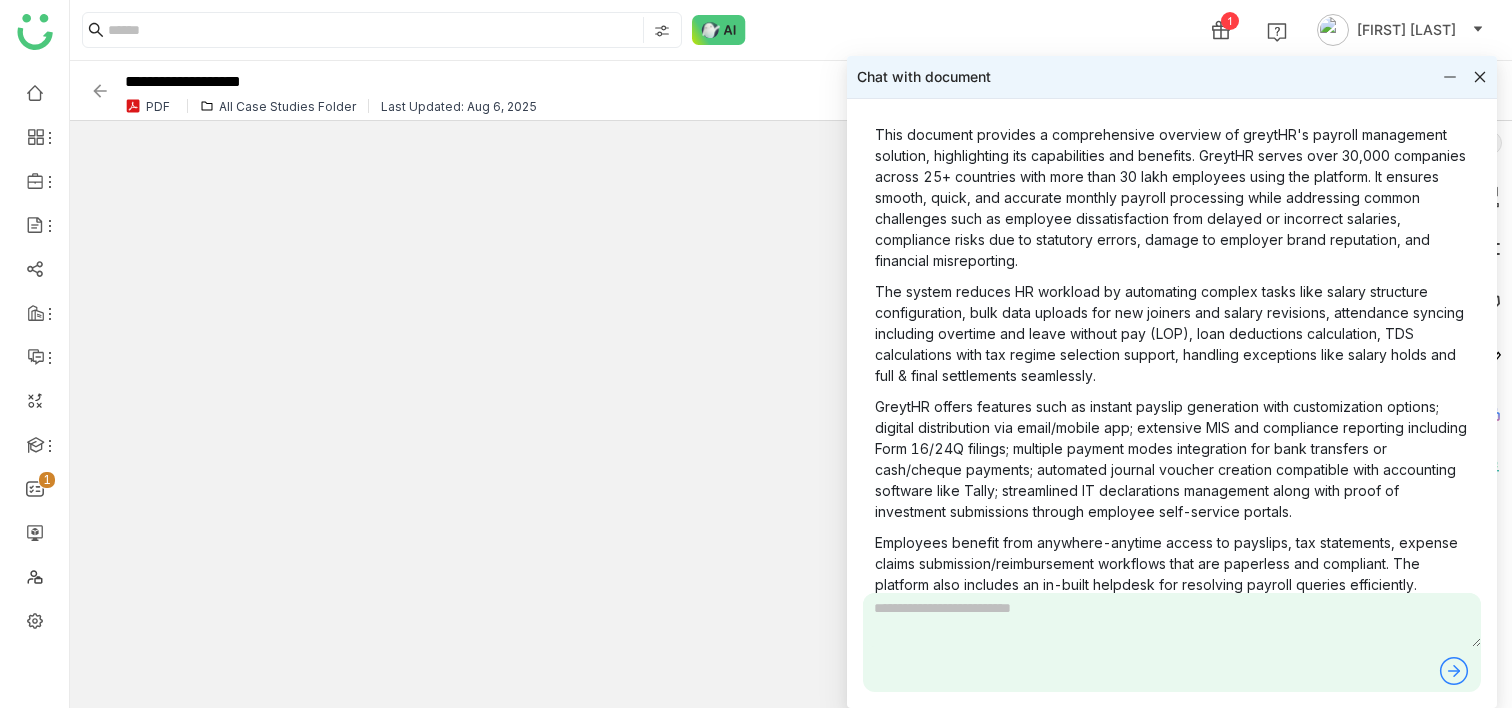 scroll, scrollTop: 352, scrollLeft: 0, axis: vertical 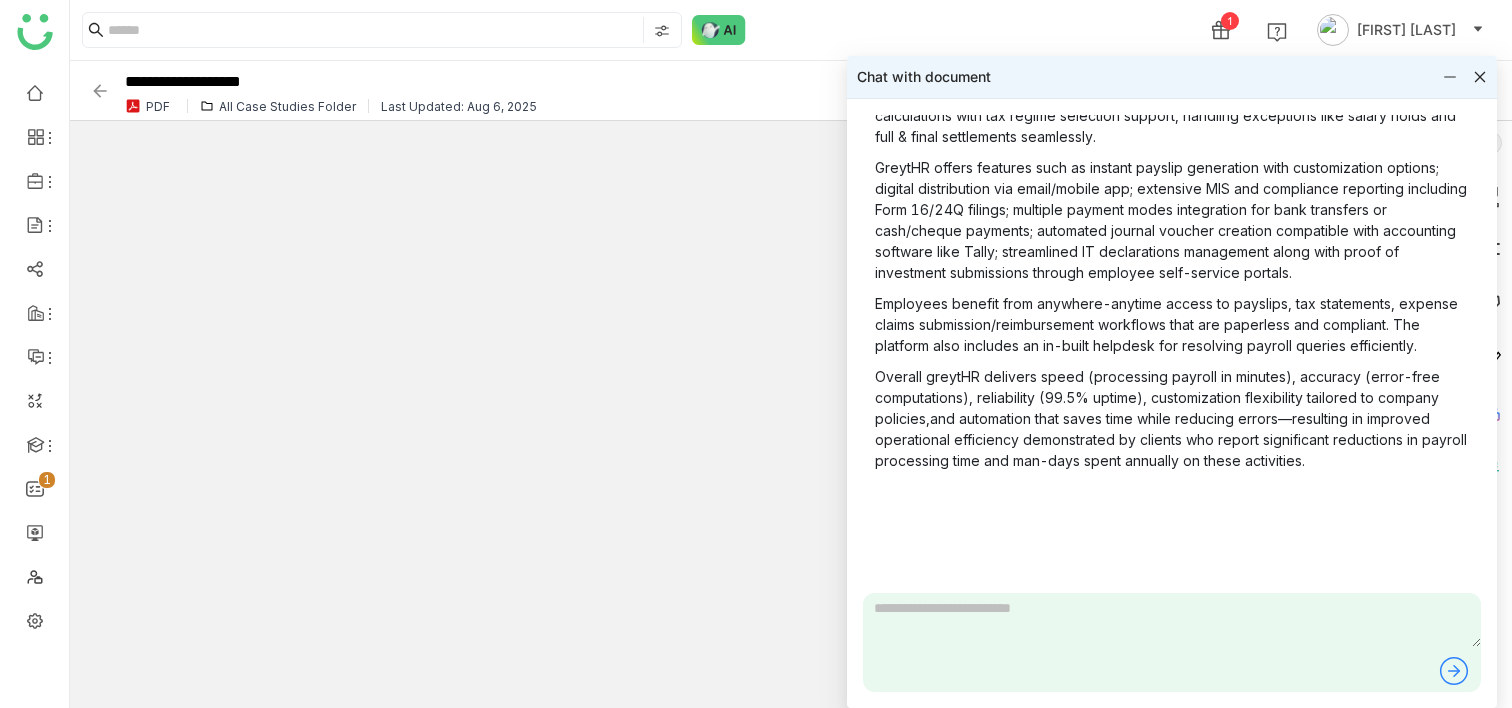click 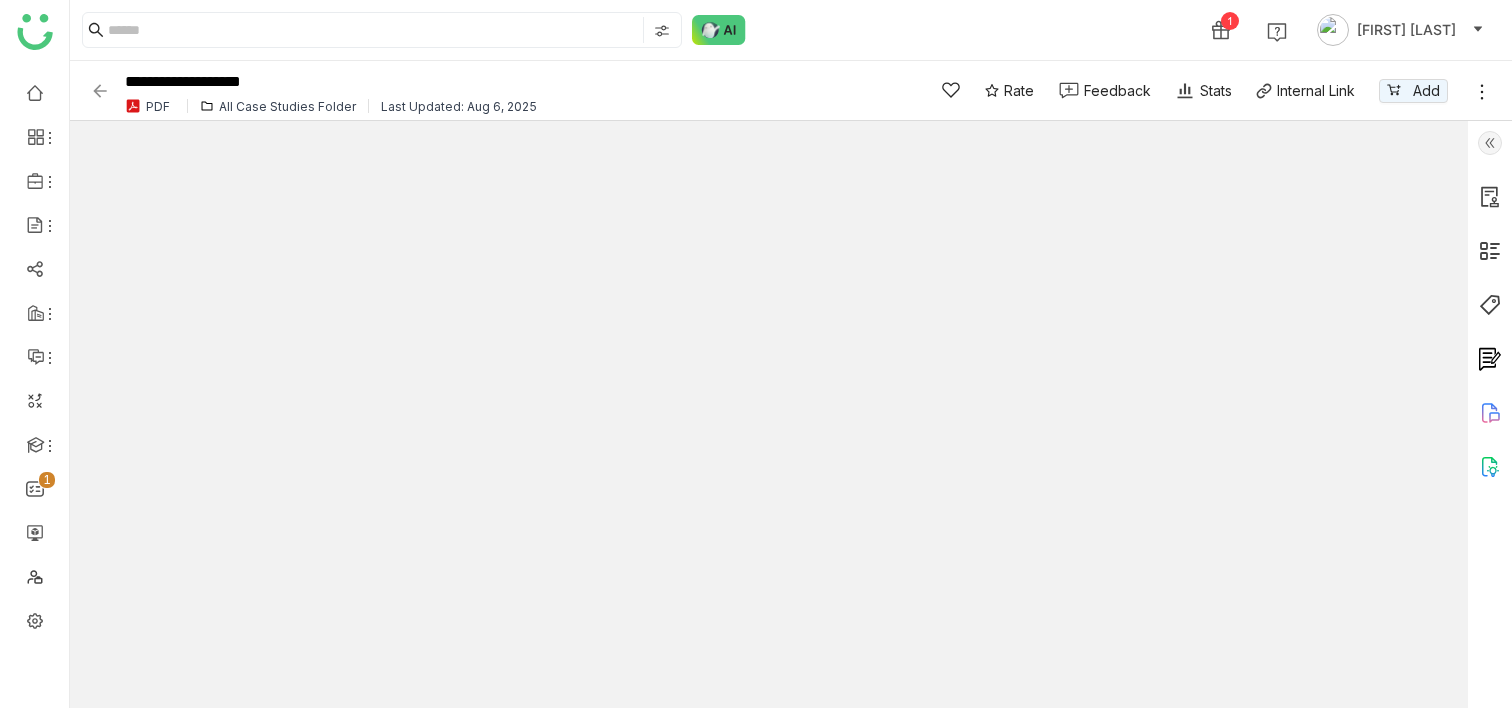click 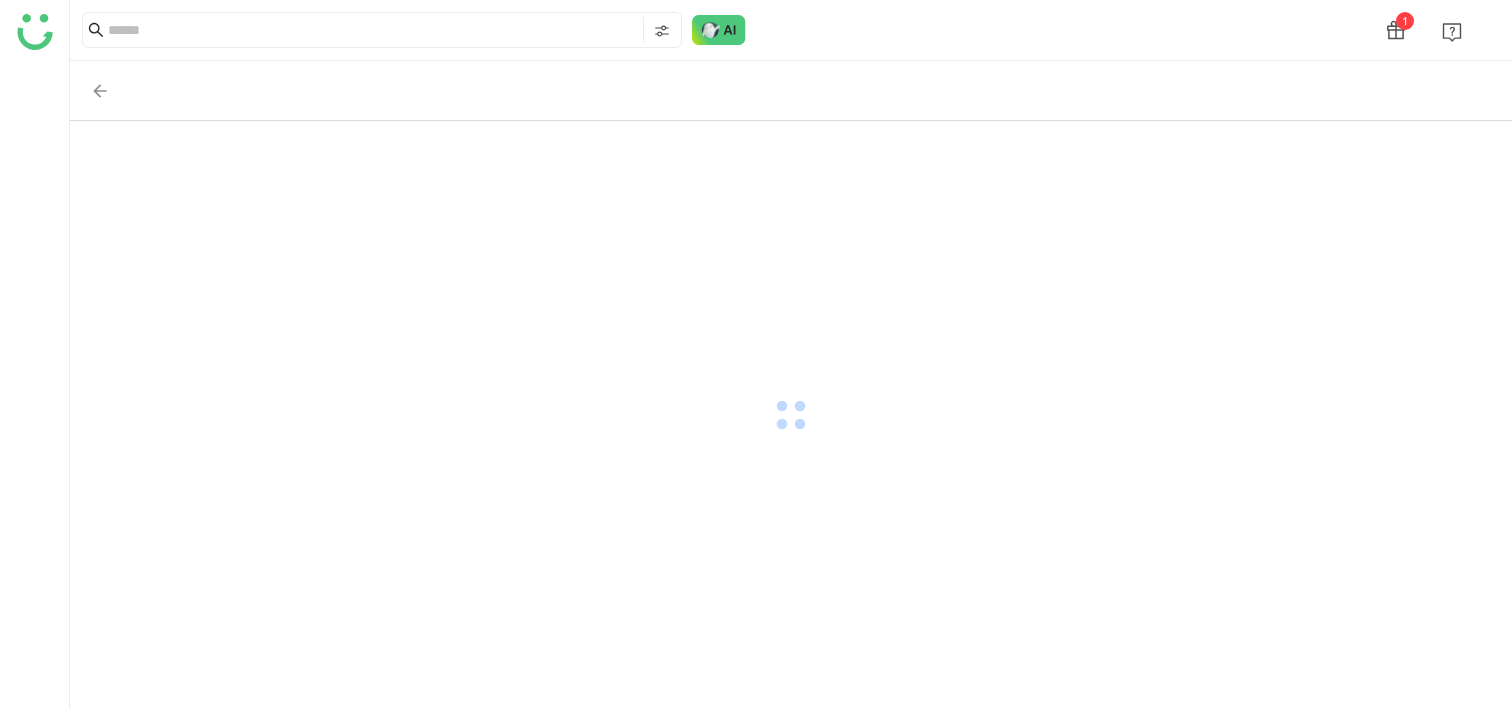 scroll, scrollTop: 0, scrollLeft: 0, axis: both 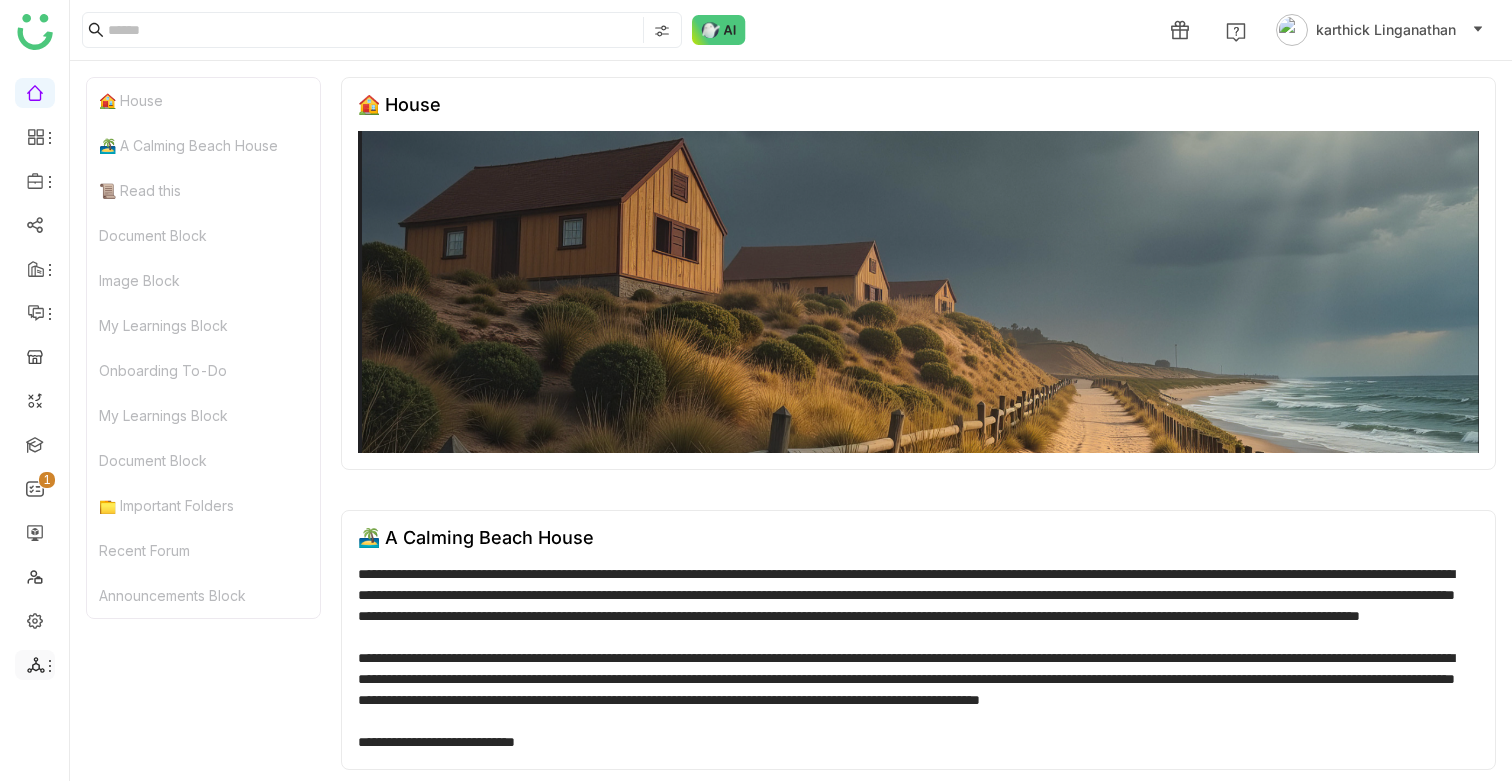 click 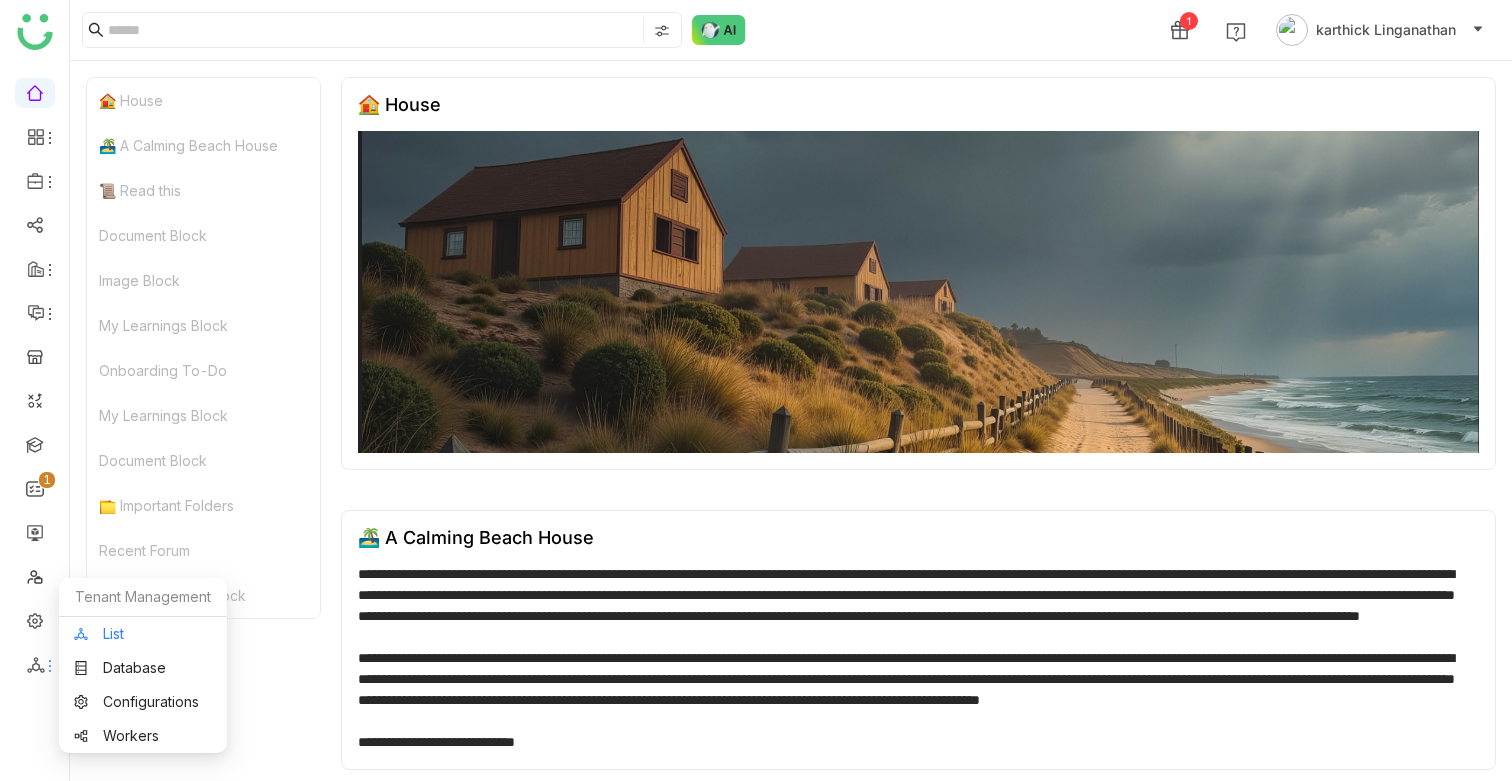 click on "List" at bounding box center (143, 634) 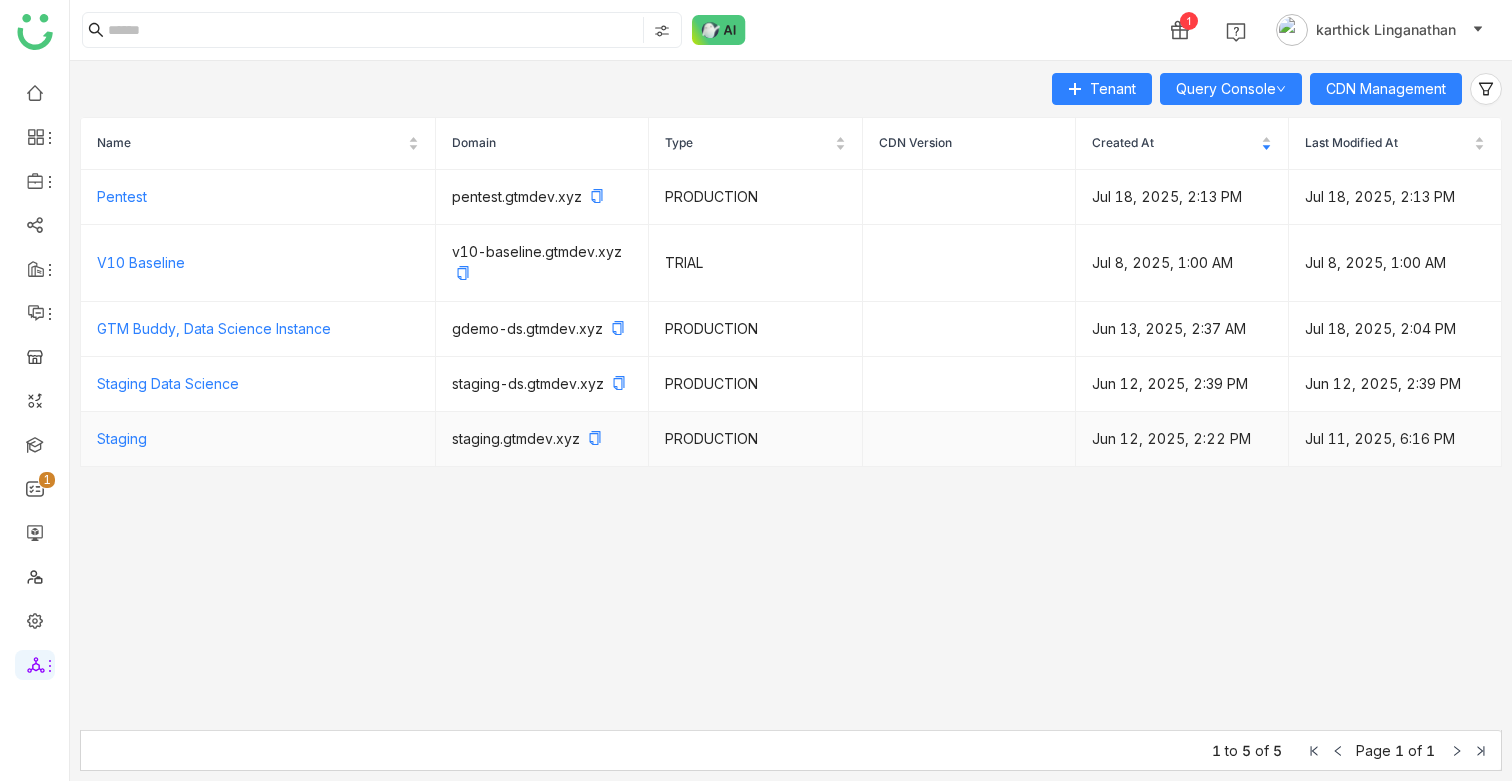 click on "Staging" 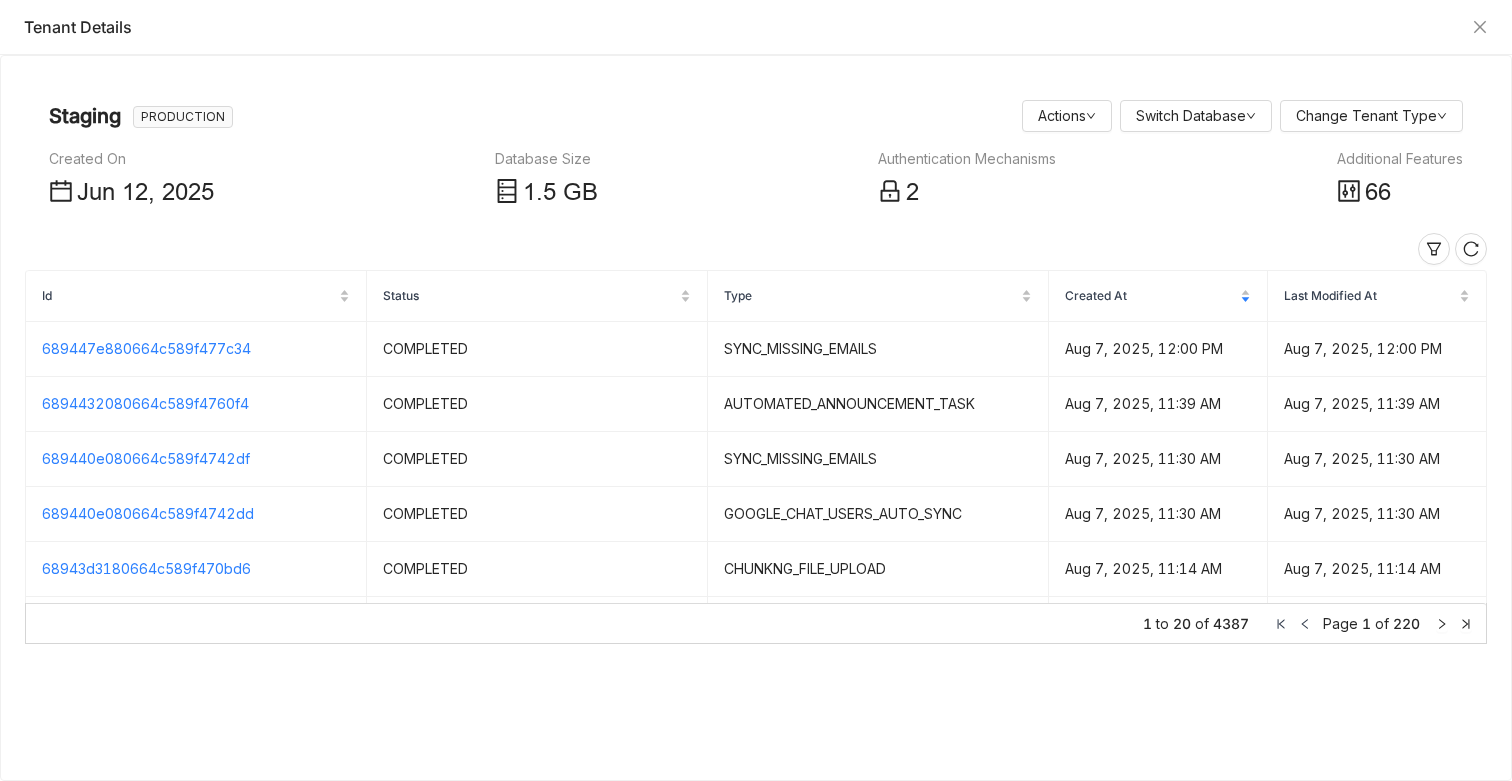 click on "66" at bounding box center (1378, 192) 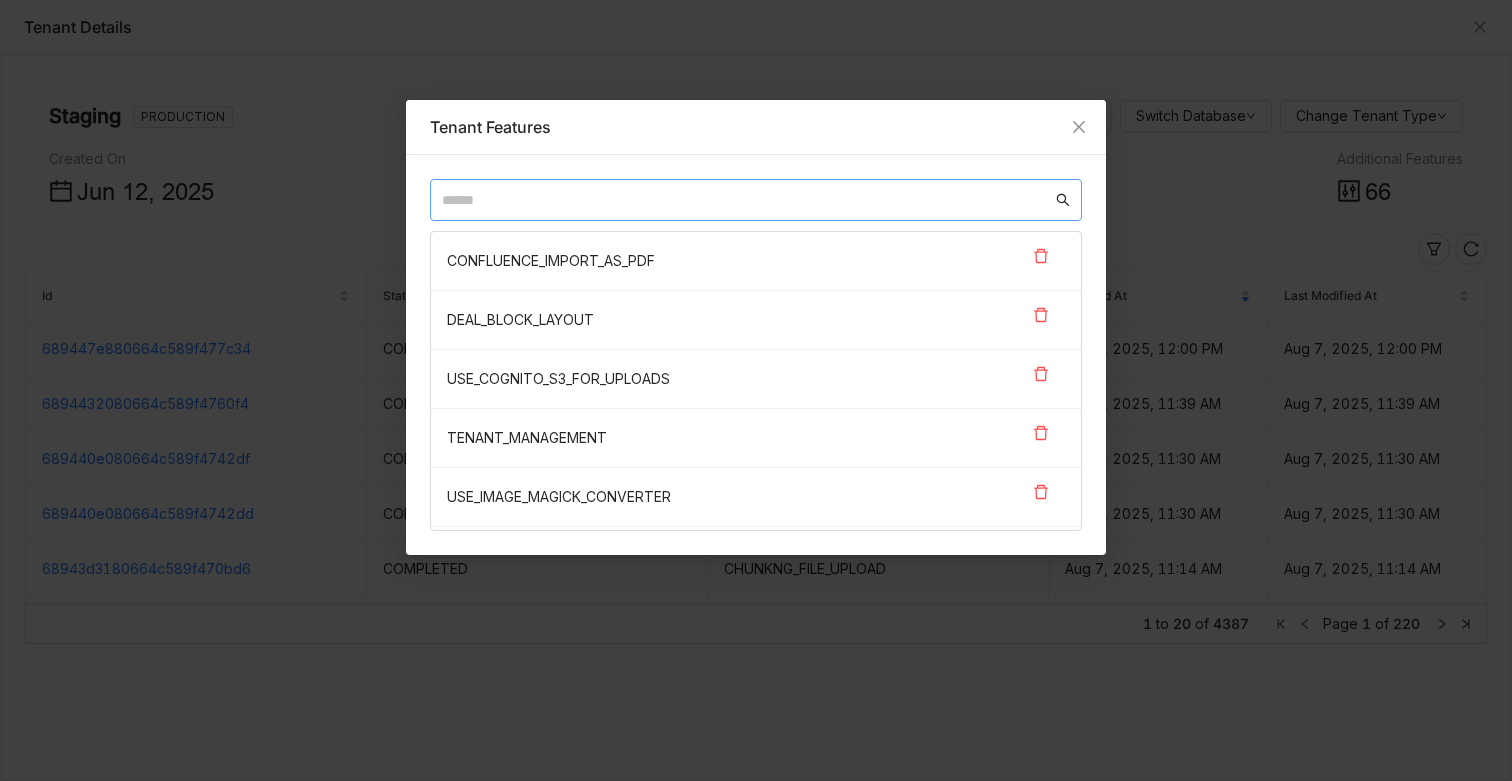 click at bounding box center [747, 200] 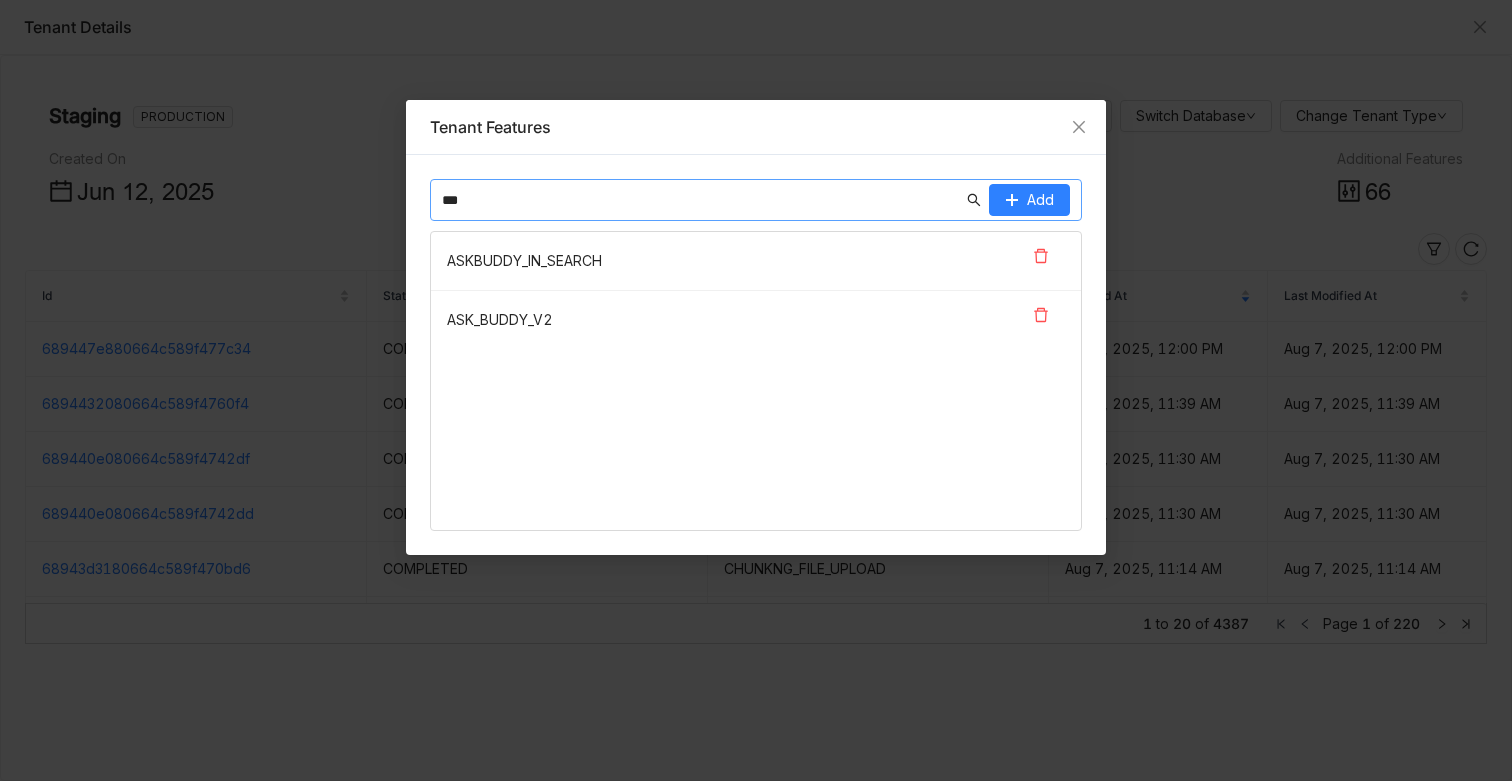 type on "***" 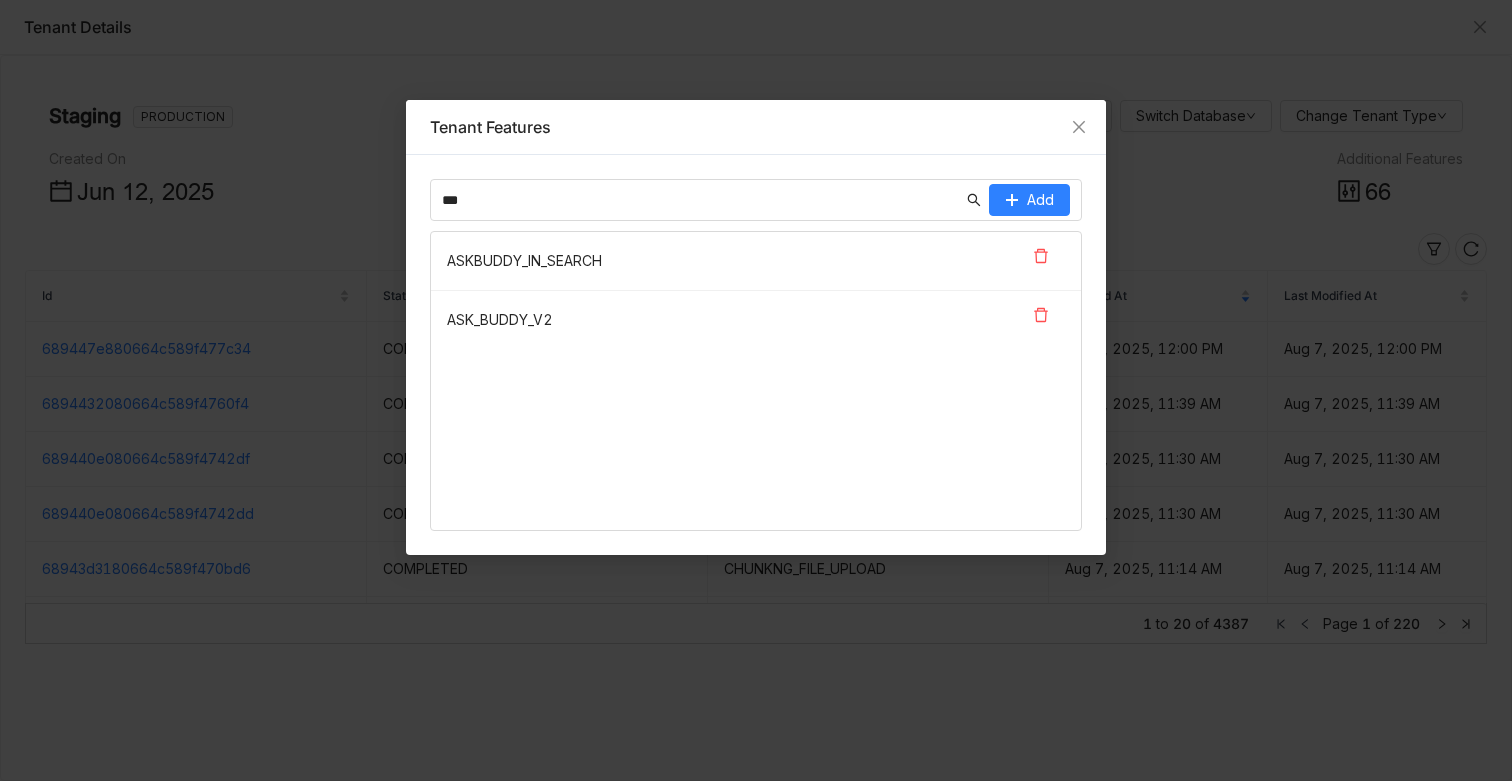 drag, startPoint x: 561, startPoint y: 318, endPoint x: 446, endPoint y: 321, distance: 115.03912 